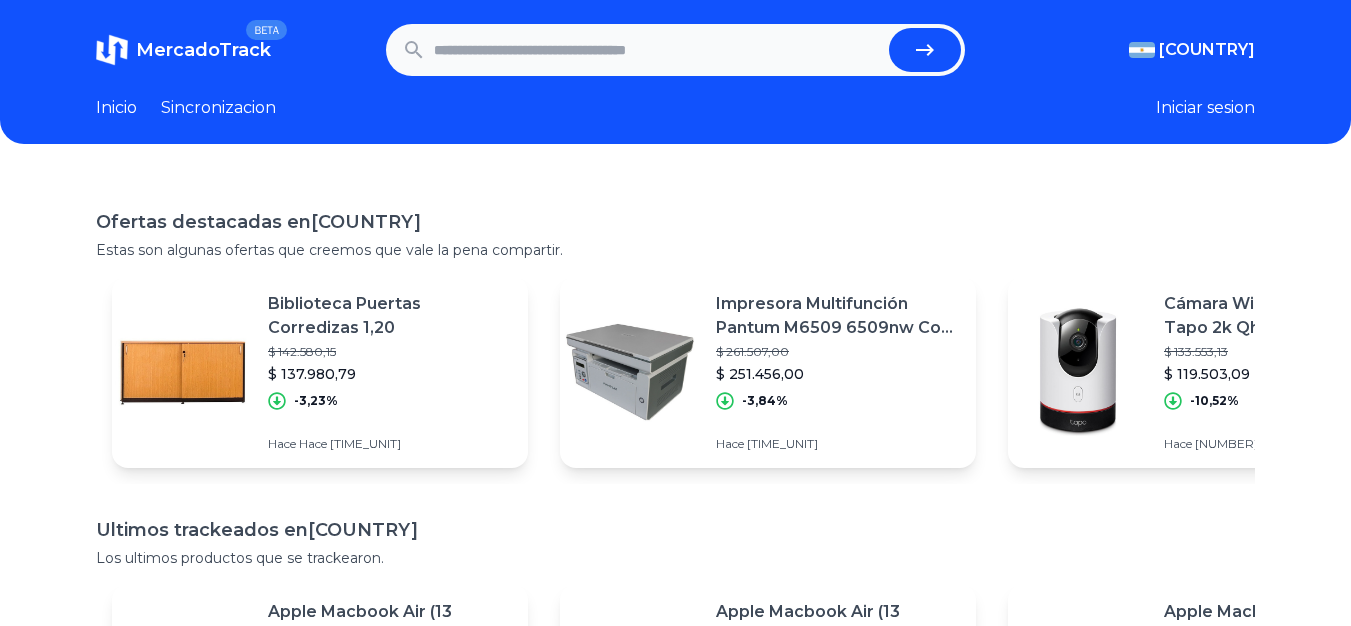 scroll, scrollTop: 0, scrollLeft: 0, axis: both 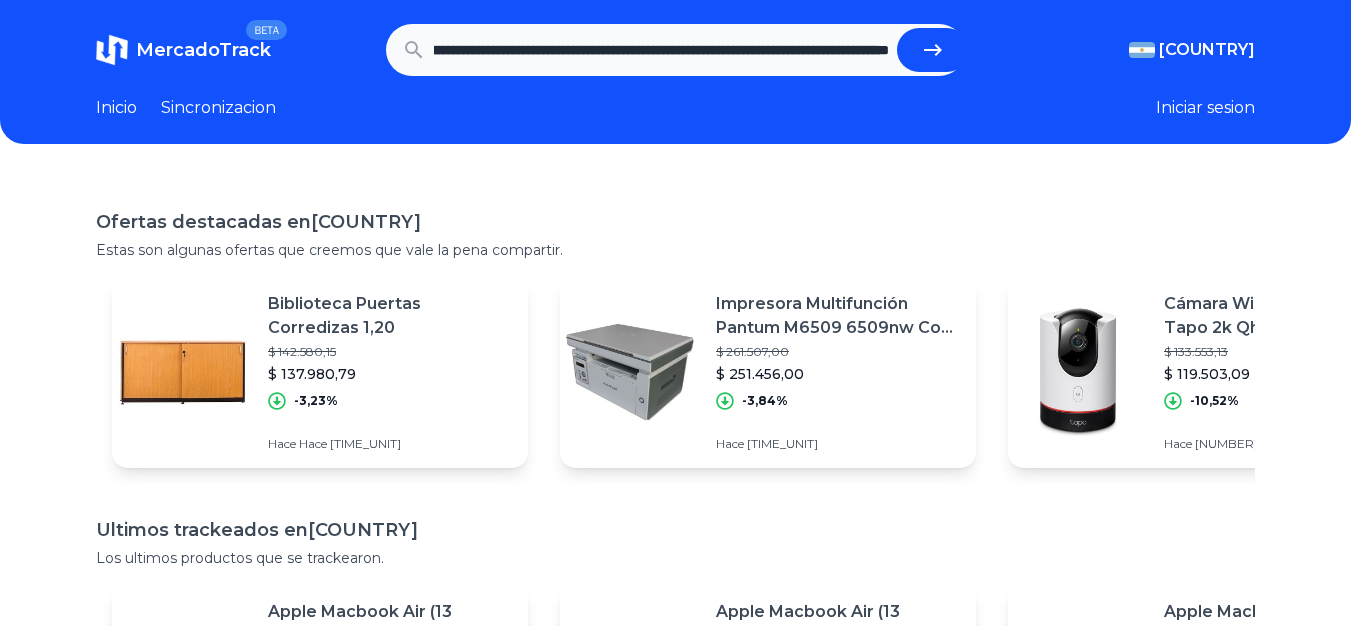 type on "**********" 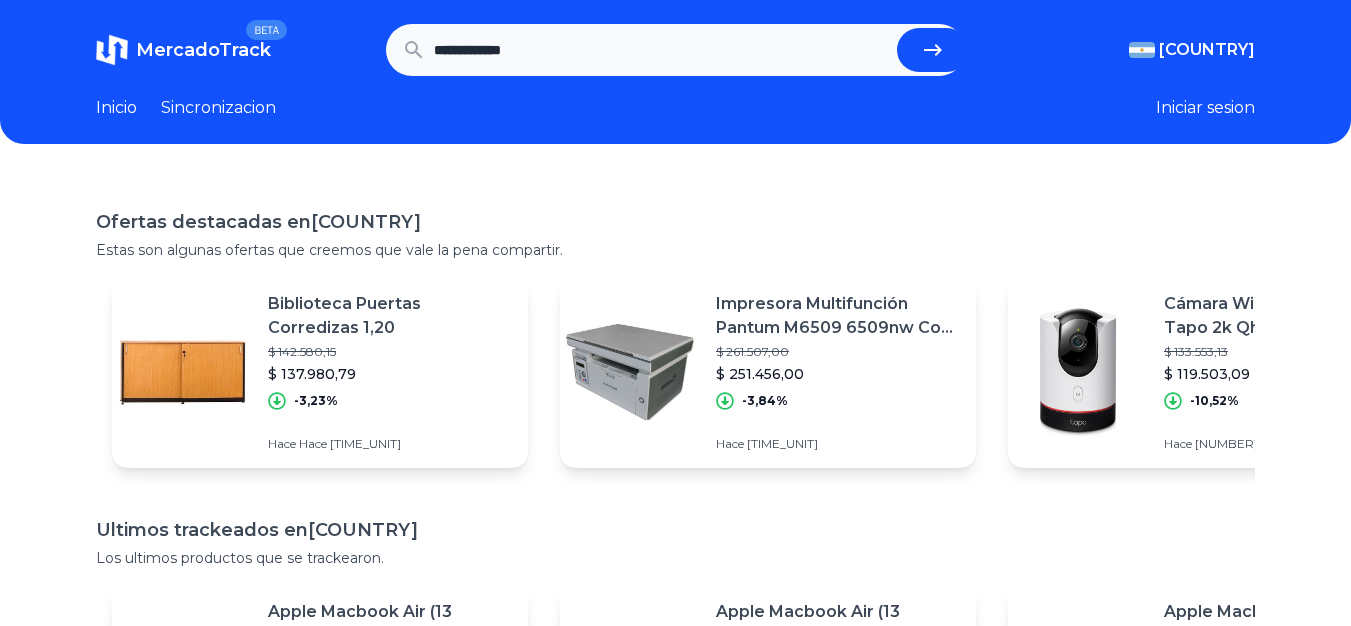 scroll, scrollTop: 0, scrollLeft: 0, axis: both 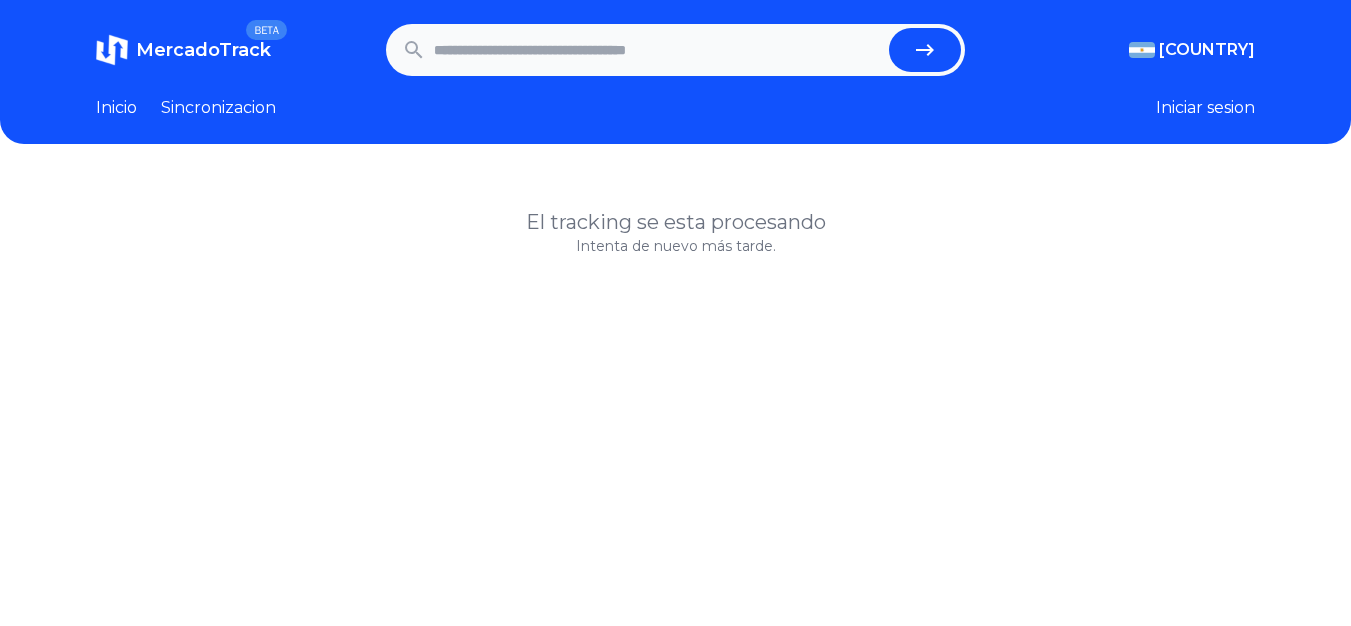 click at bounding box center (658, 50) 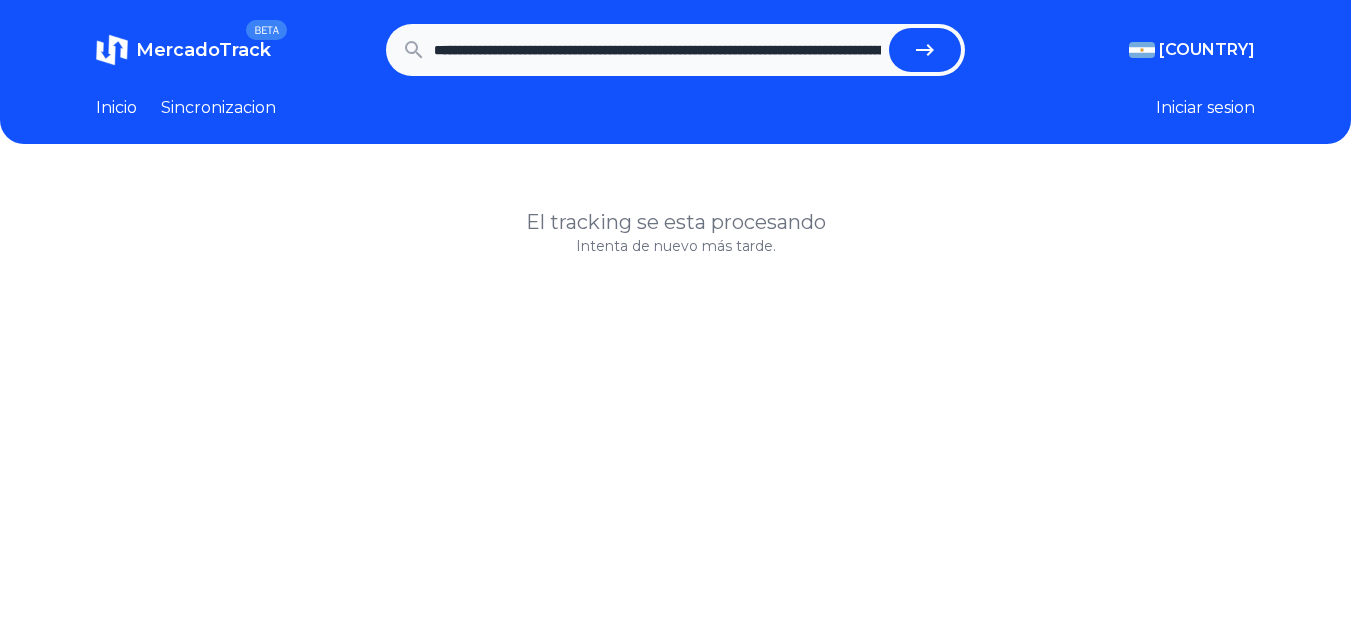 scroll, scrollTop: 0, scrollLeft: 1816, axis: horizontal 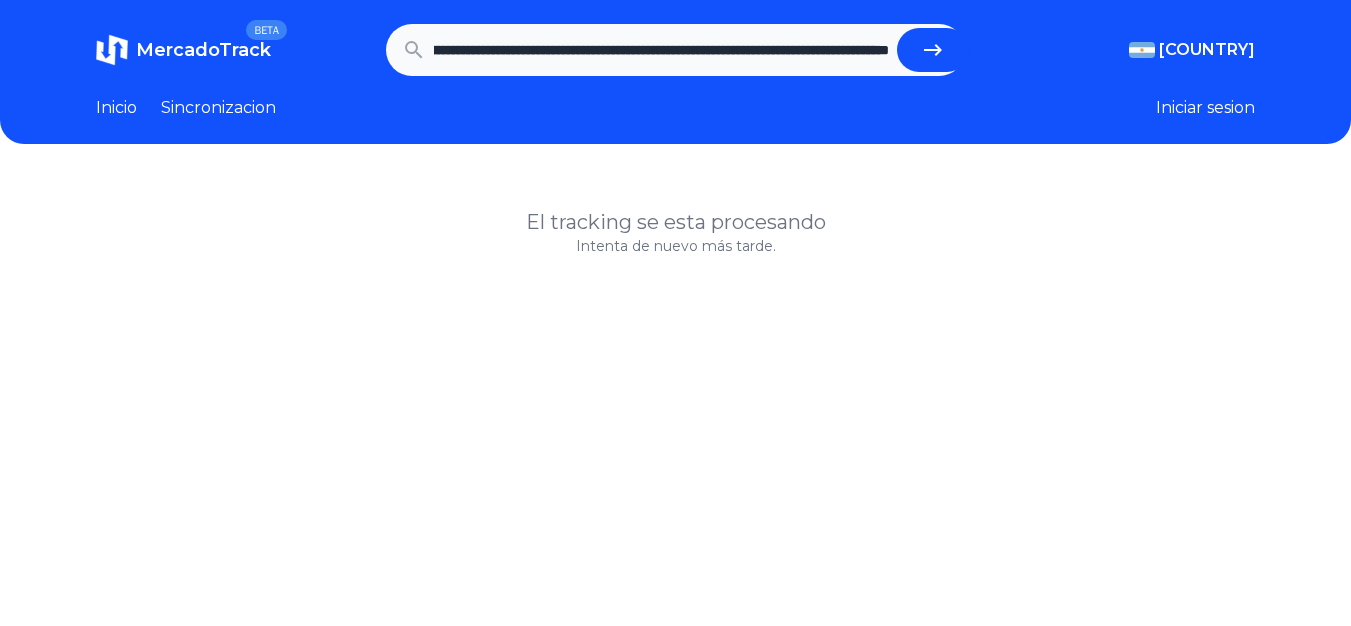 type on "**********" 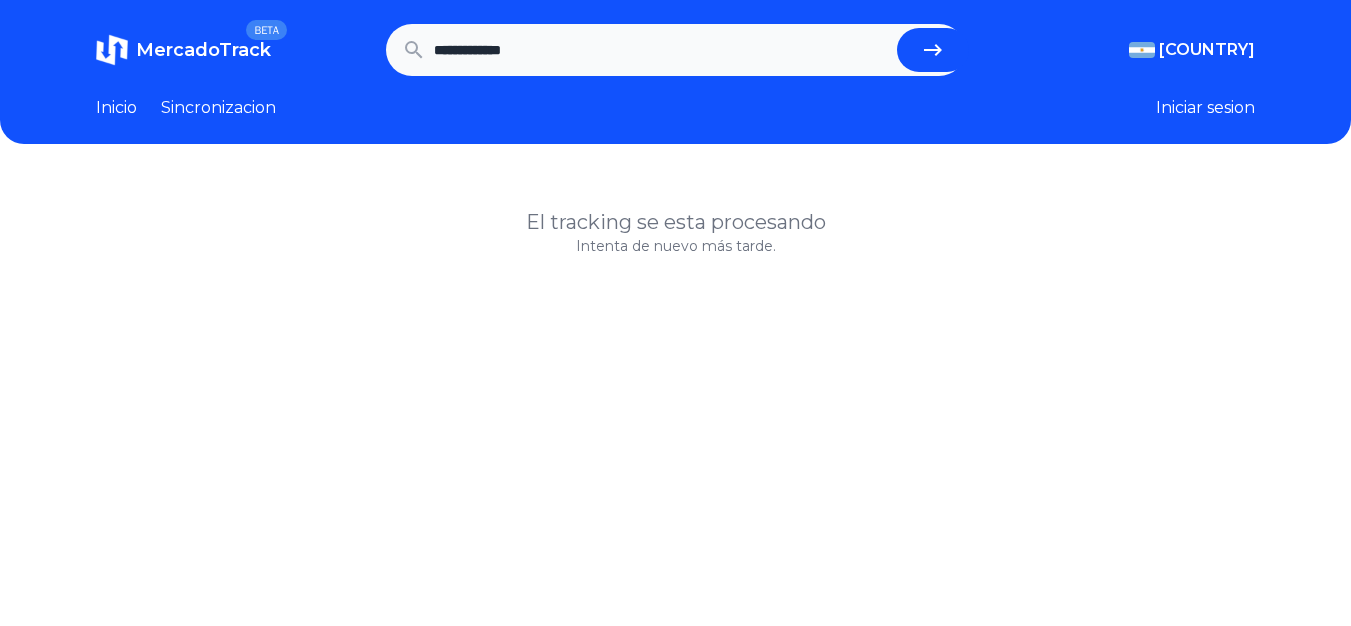 scroll, scrollTop: 0, scrollLeft: 0, axis: both 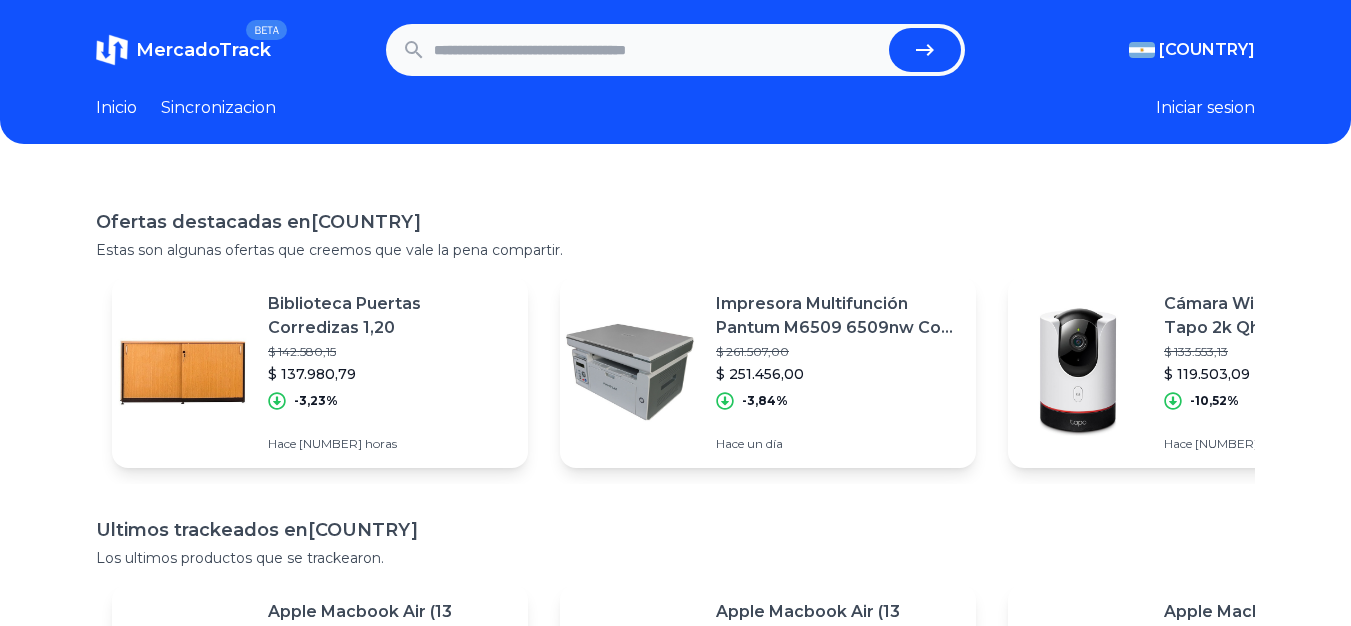 click on "Biblioteca Puertas Corredizas 1,20" at bounding box center (390, 316) 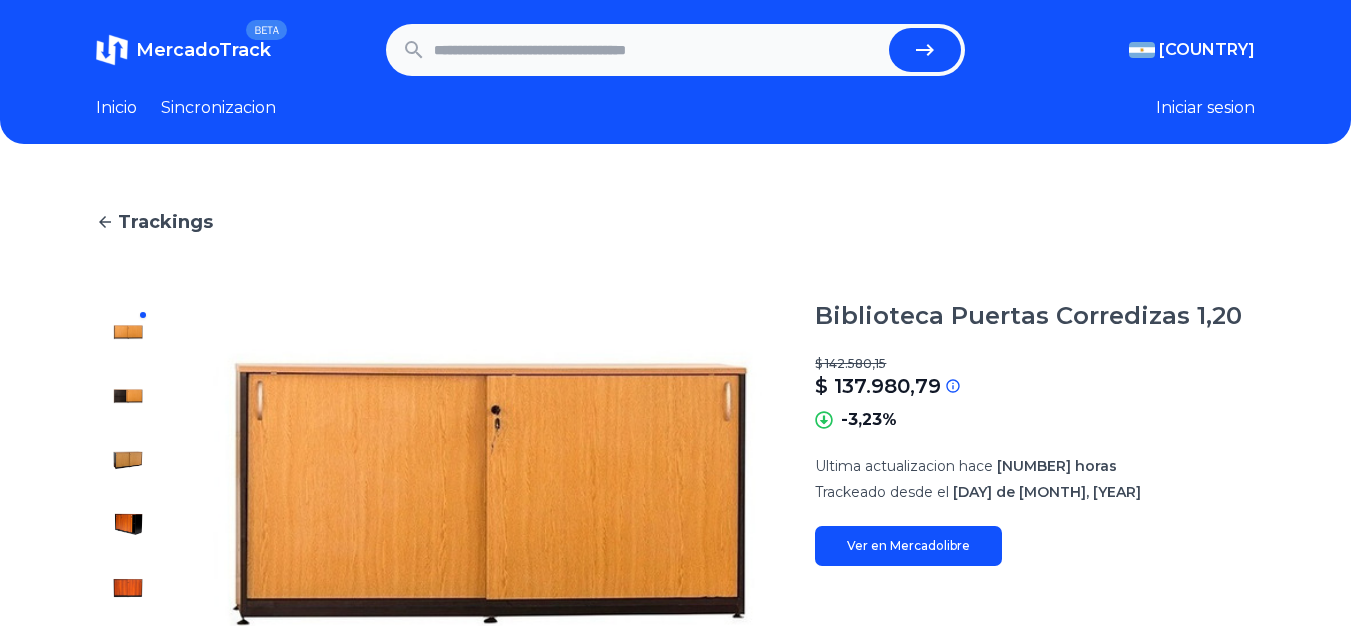 click at bounding box center (128, 396) 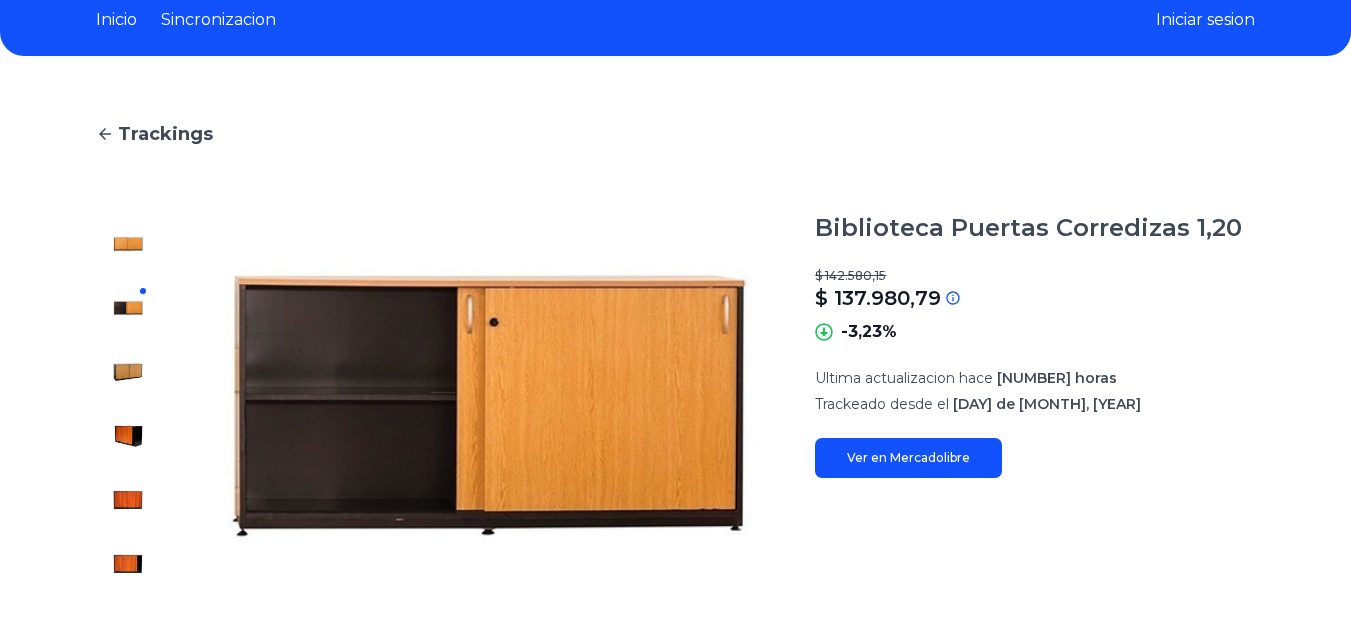 scroll, scrollTop: 133, scrollLeft: 0, axis: vertical 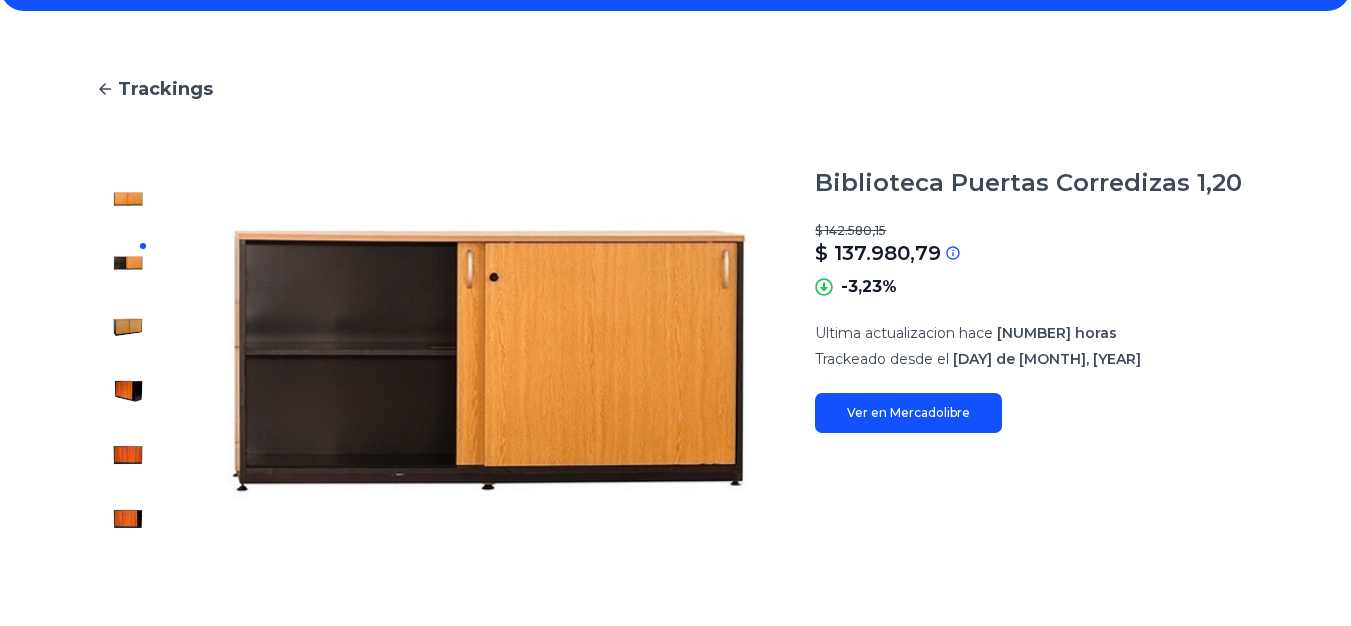 click at bounding box center [128, 199] 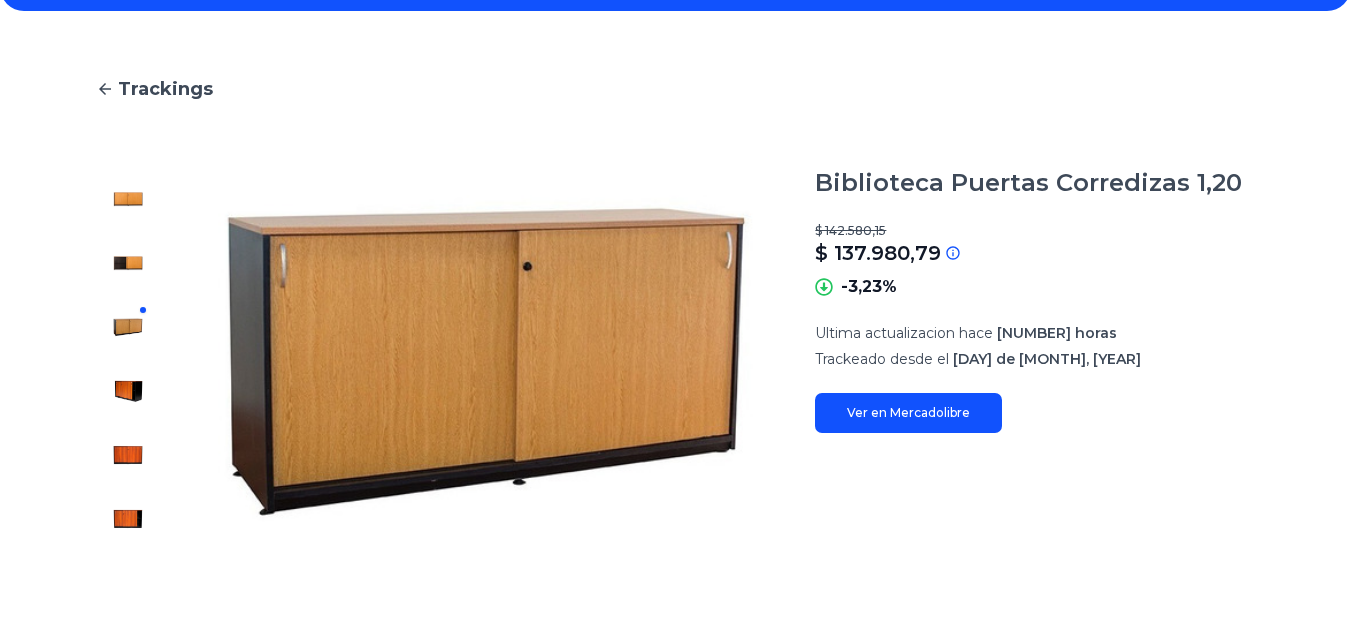 click at bounding box center (128, 199) 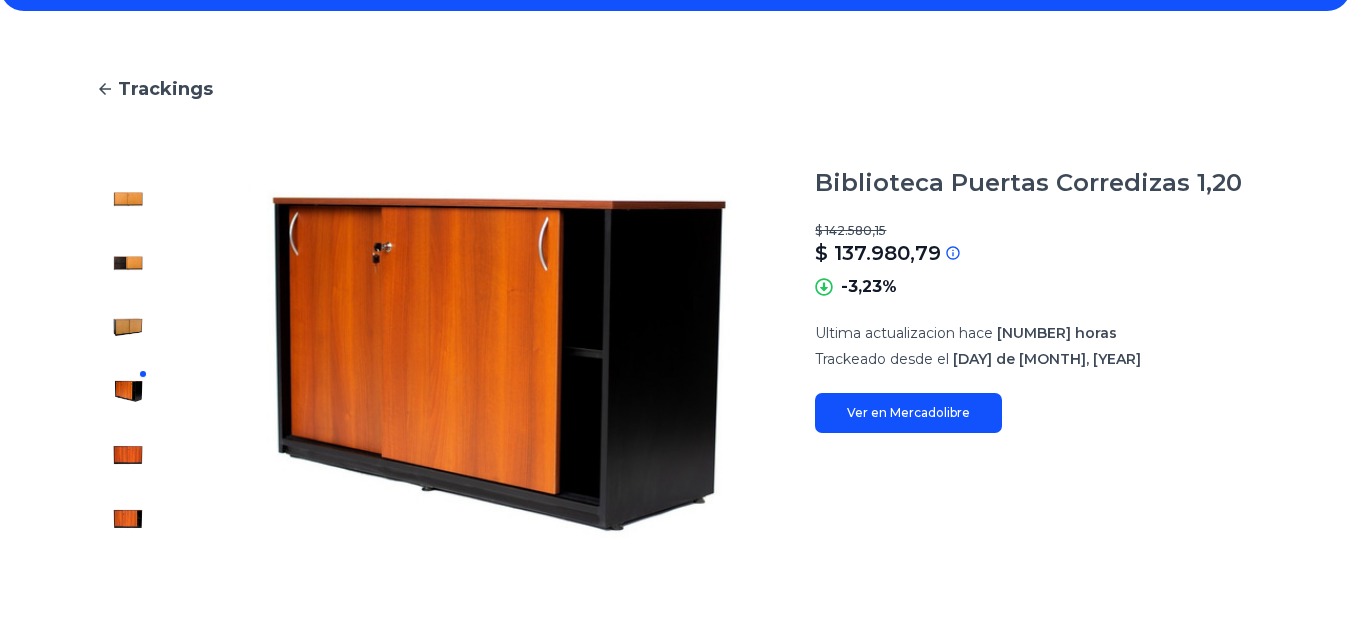 click at bounding box center [128, 359] 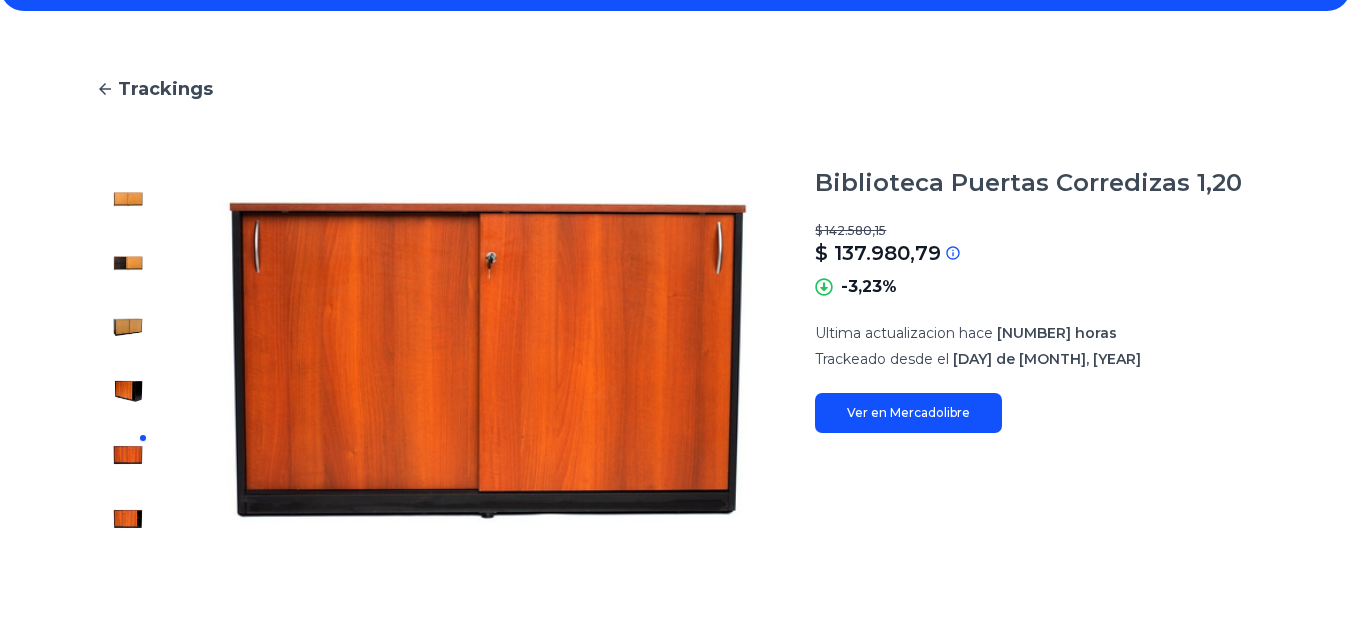 click at bounding box center [128, 199] 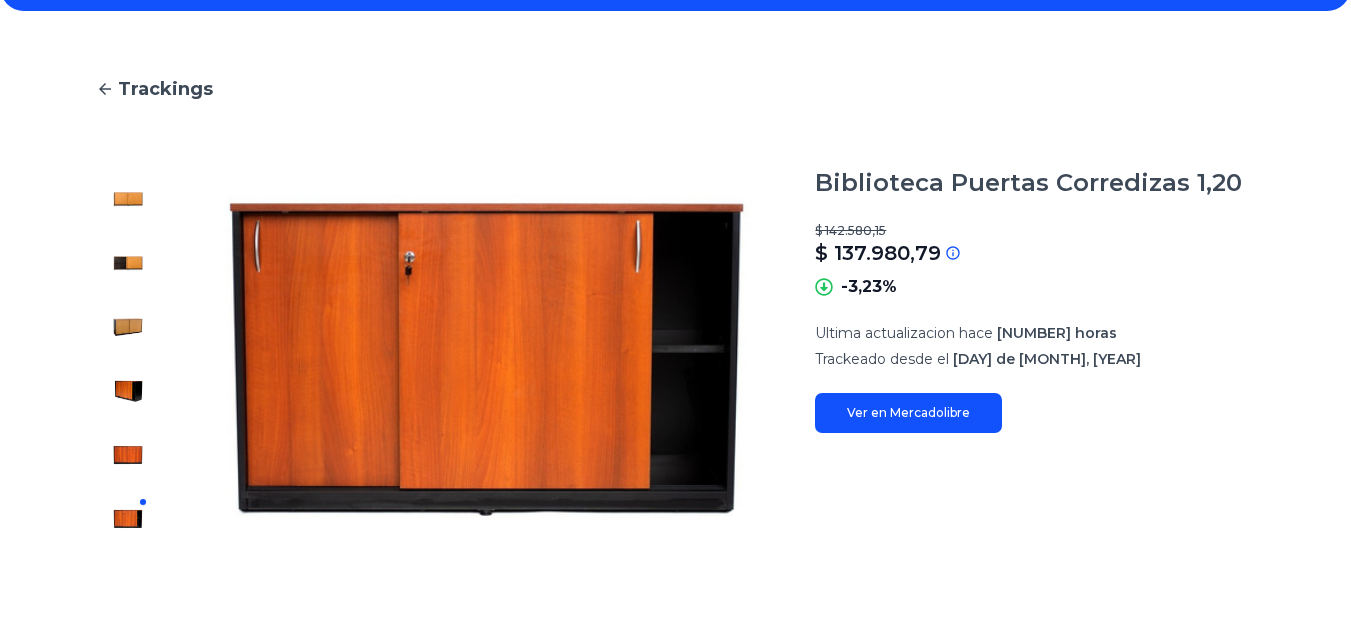 click at bounding box center (128, 199) 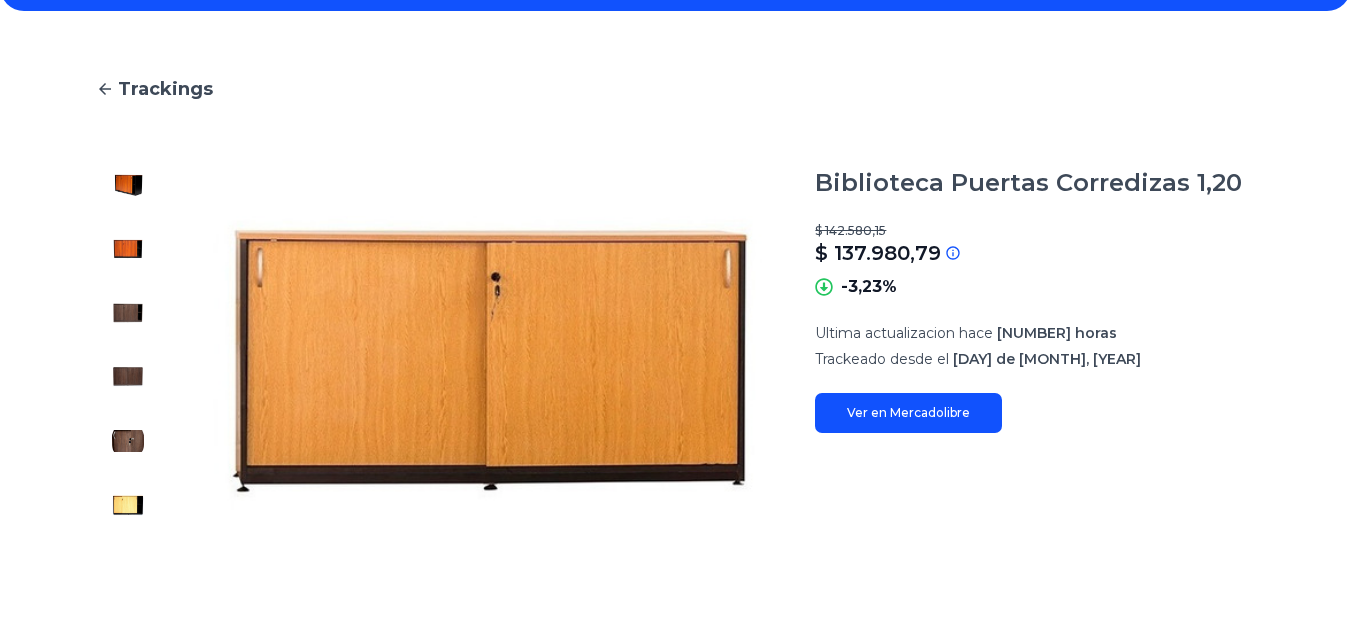 scroll, scrollTop: 400, scrollLeft: 0, axis: vertical 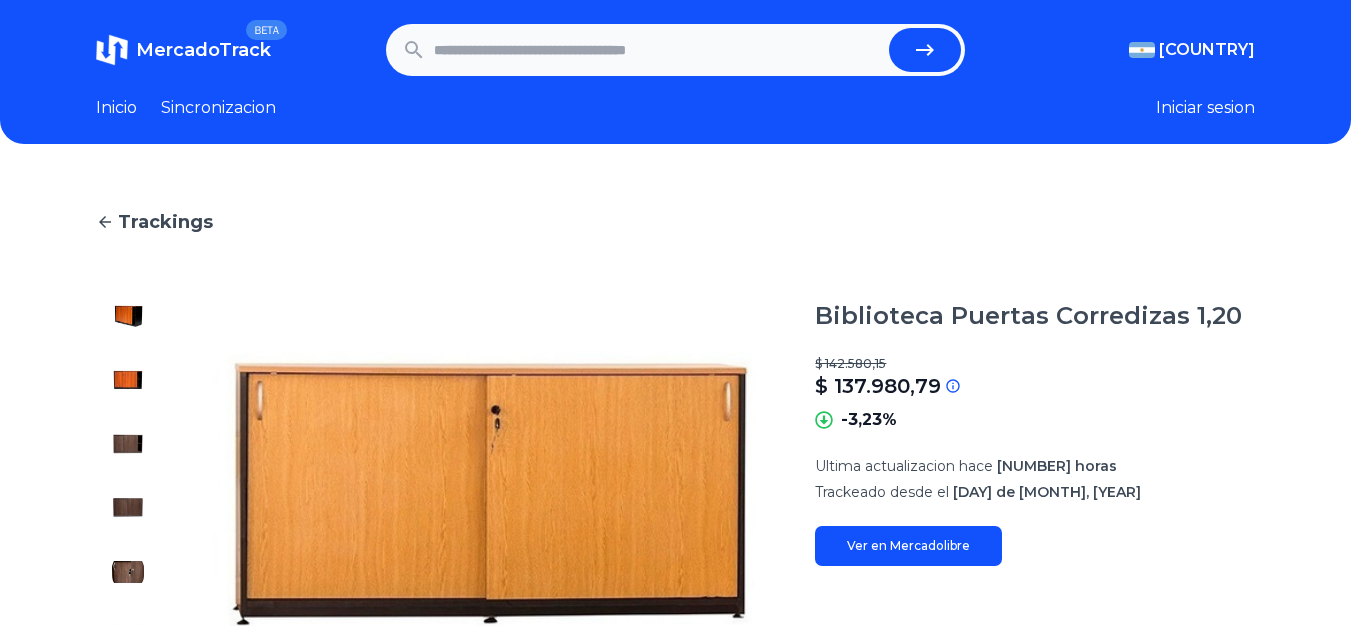 click at bounding box center [658, 50] 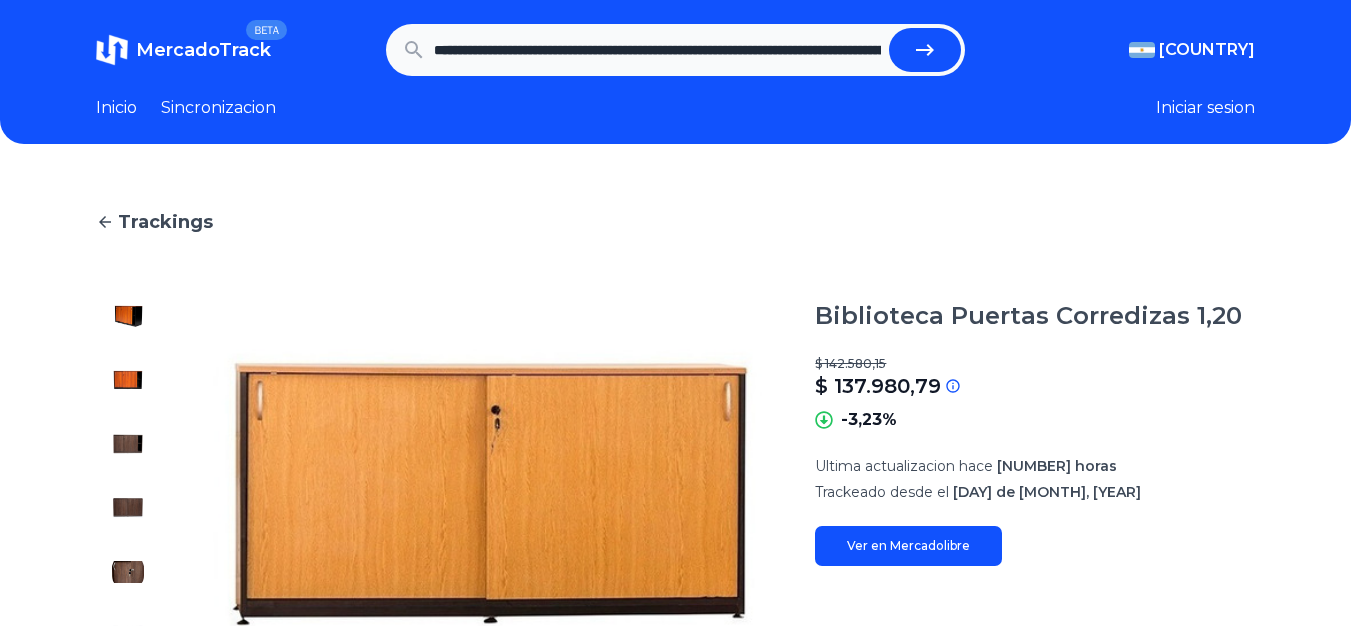 scroll, scrollTop: 0, scrollLeft: 1816, axis: horizontal 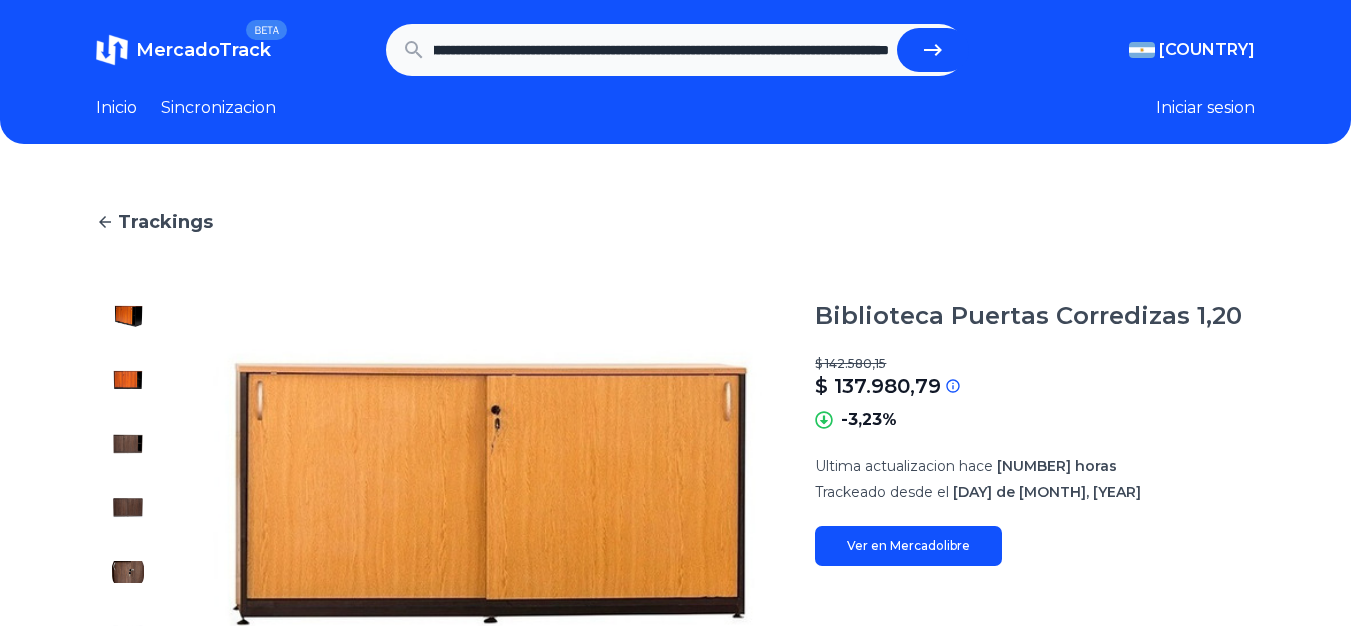 type on "**********" 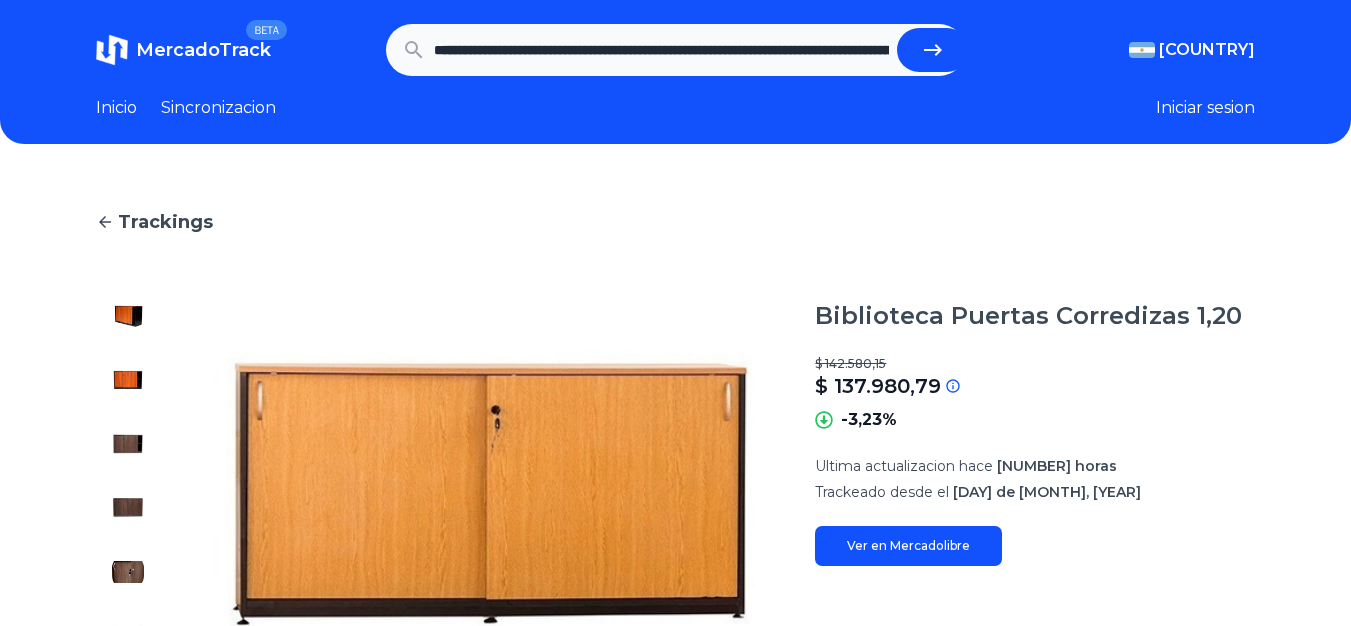 click at bounding box center (933, 50) 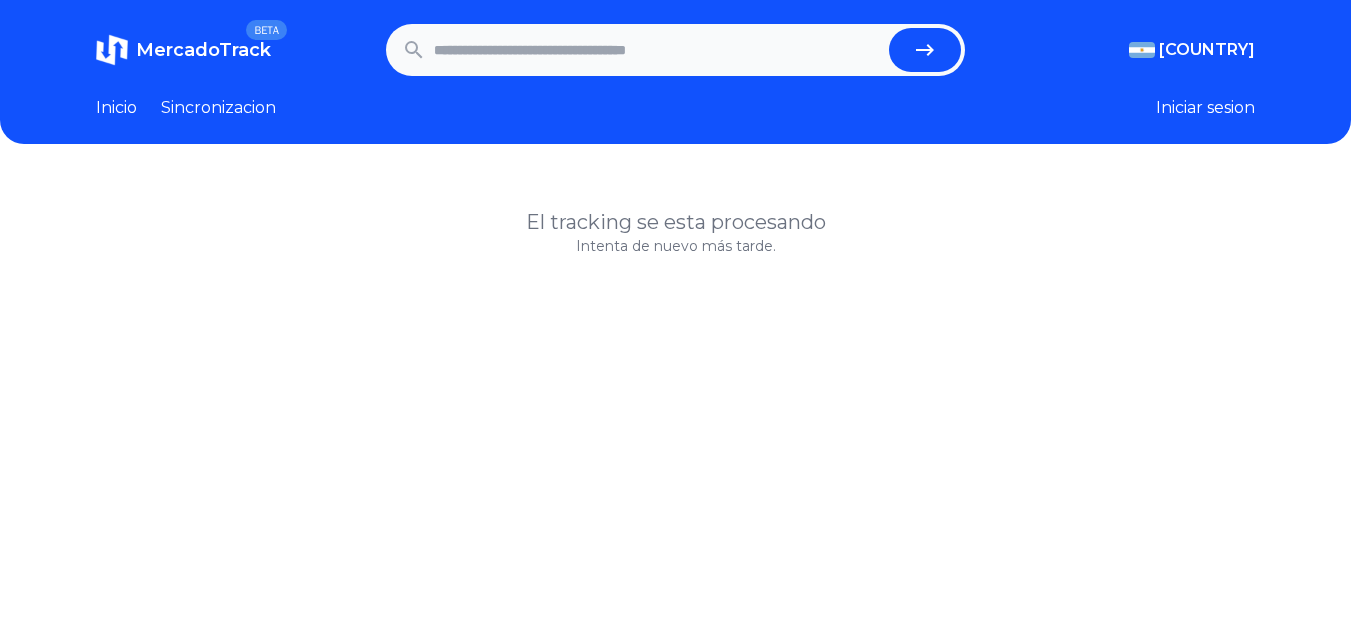 scroll, scrollTop: 0, scrollLeft: 0, axis: both 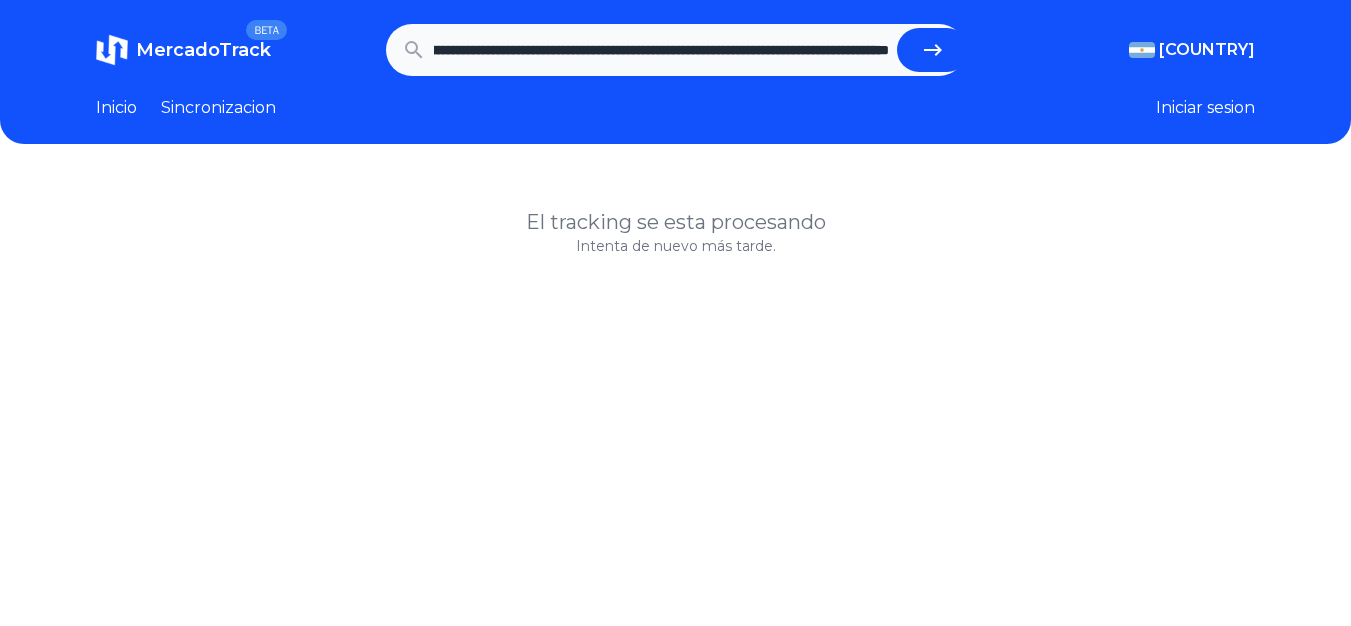 type on "**********" 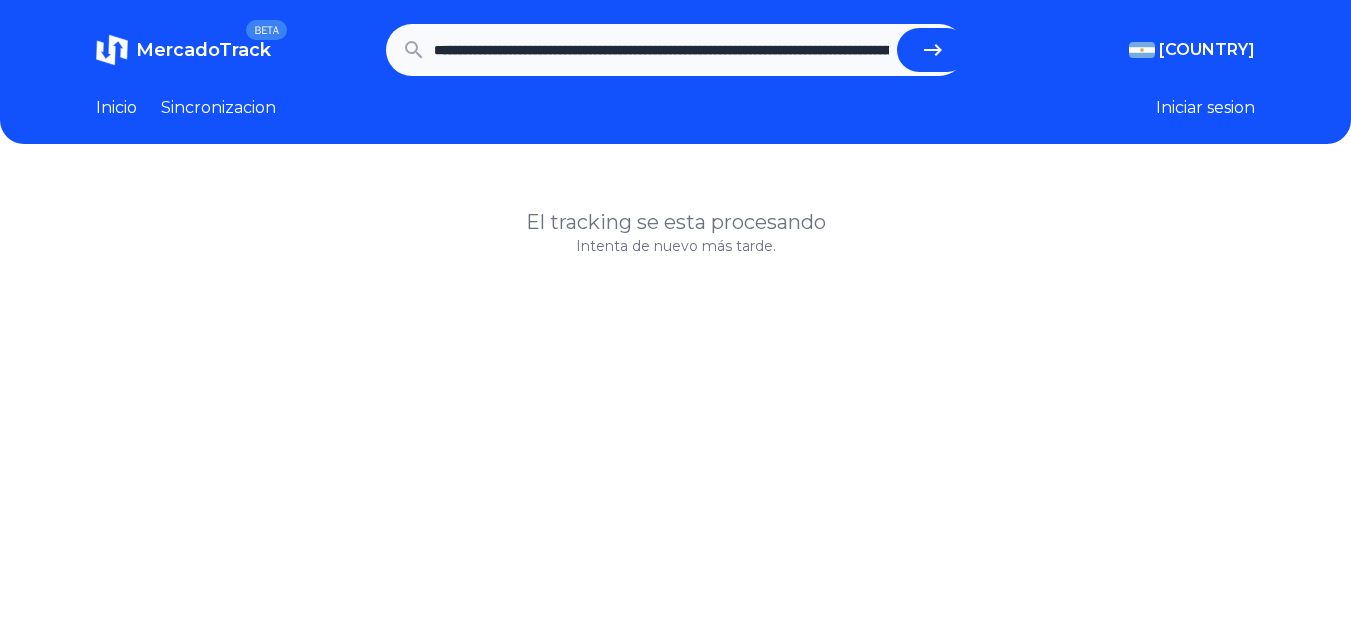 click at bounding box center [933, 50] 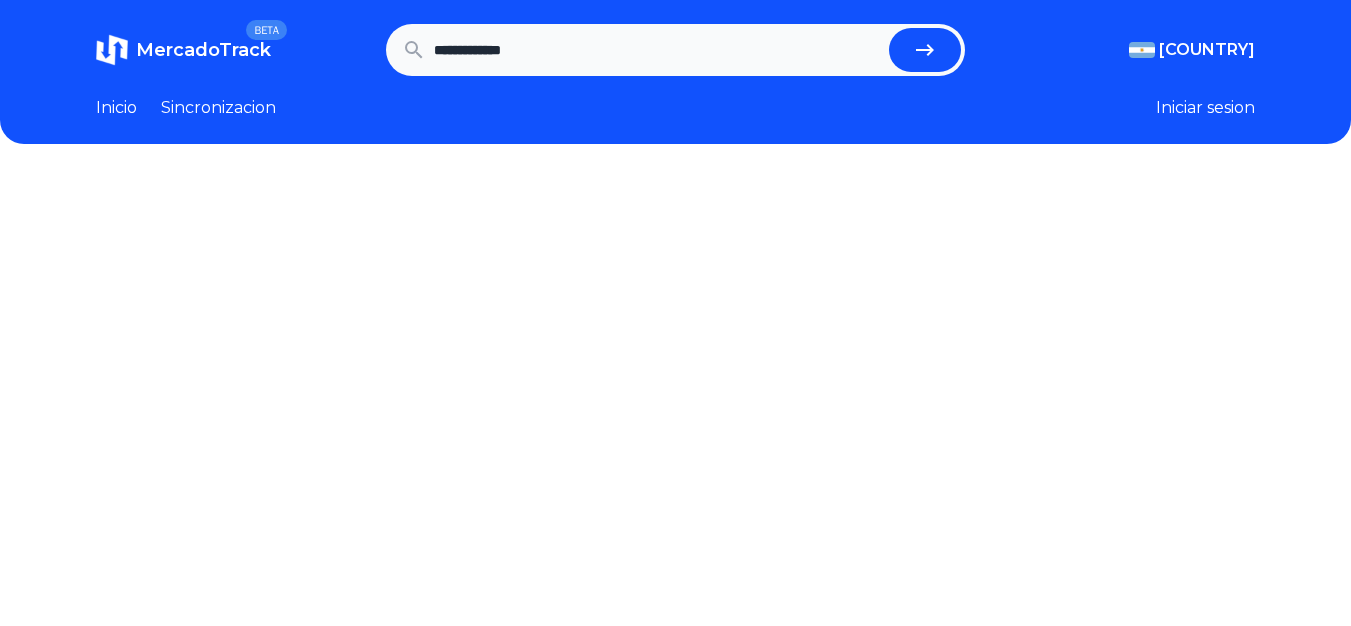 scroll, scrollTop: 0, scrollLeft: 0, axis: both 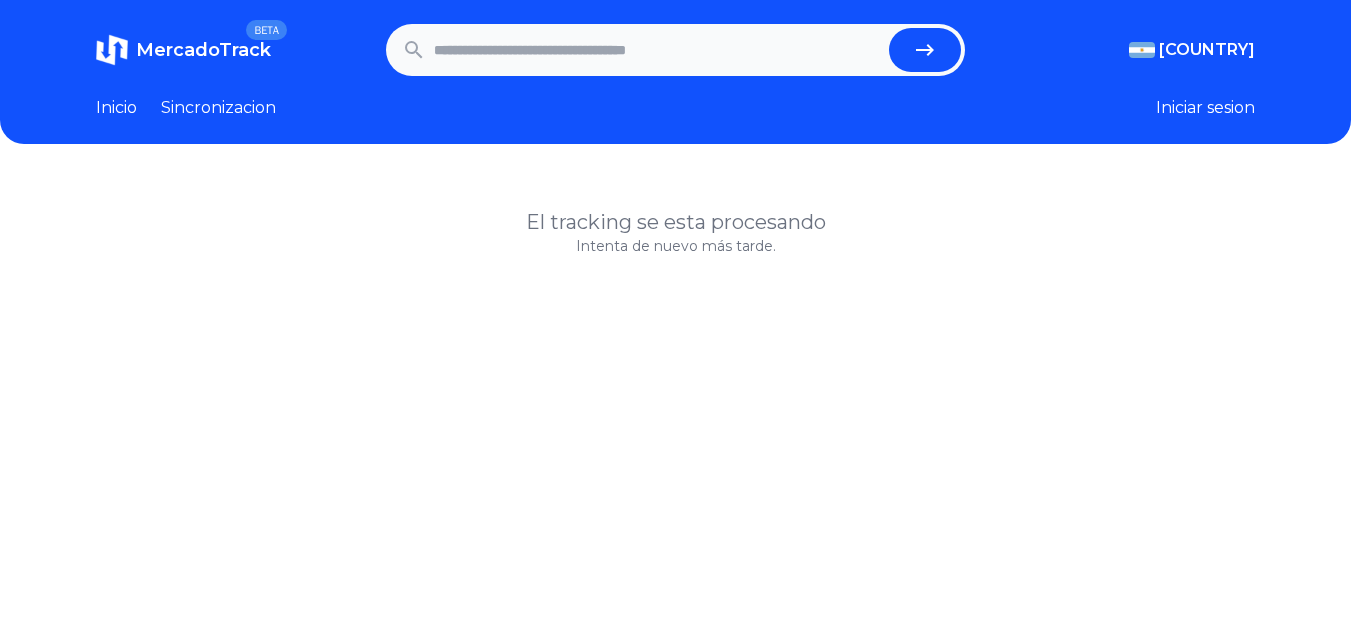 click at bounding box center (658, 50) 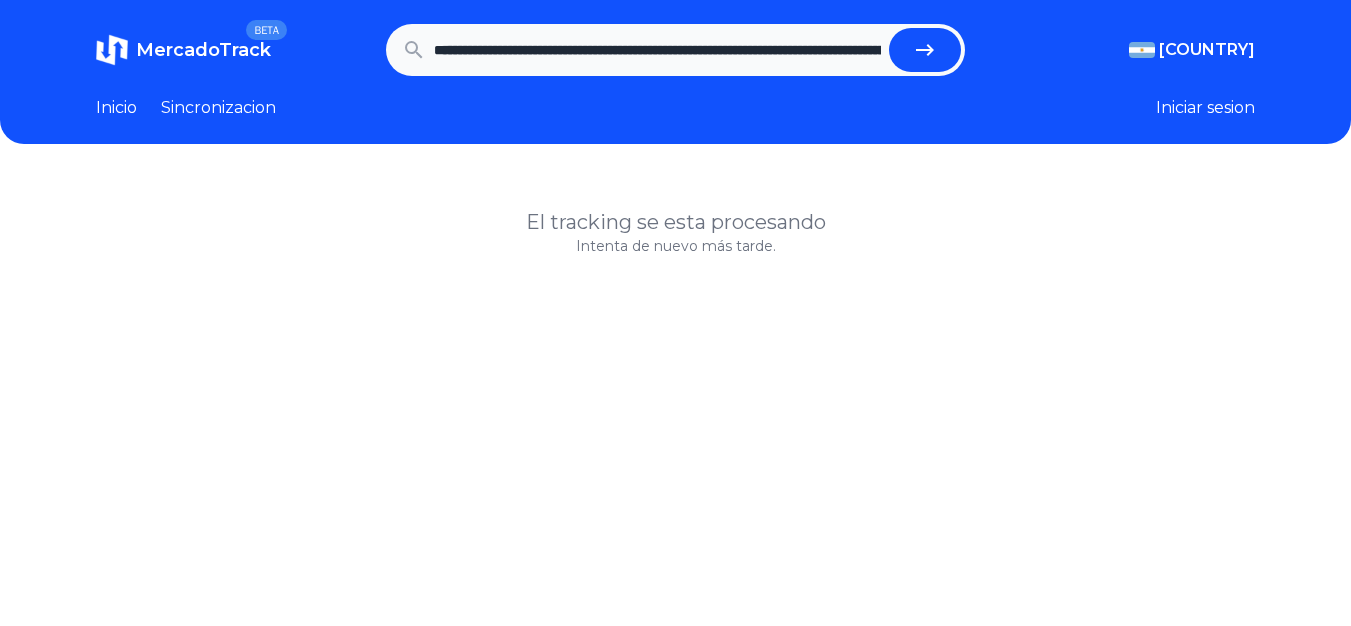 scroll, scrollTop: 0, scrollLeft: 1003, axis: horizontal 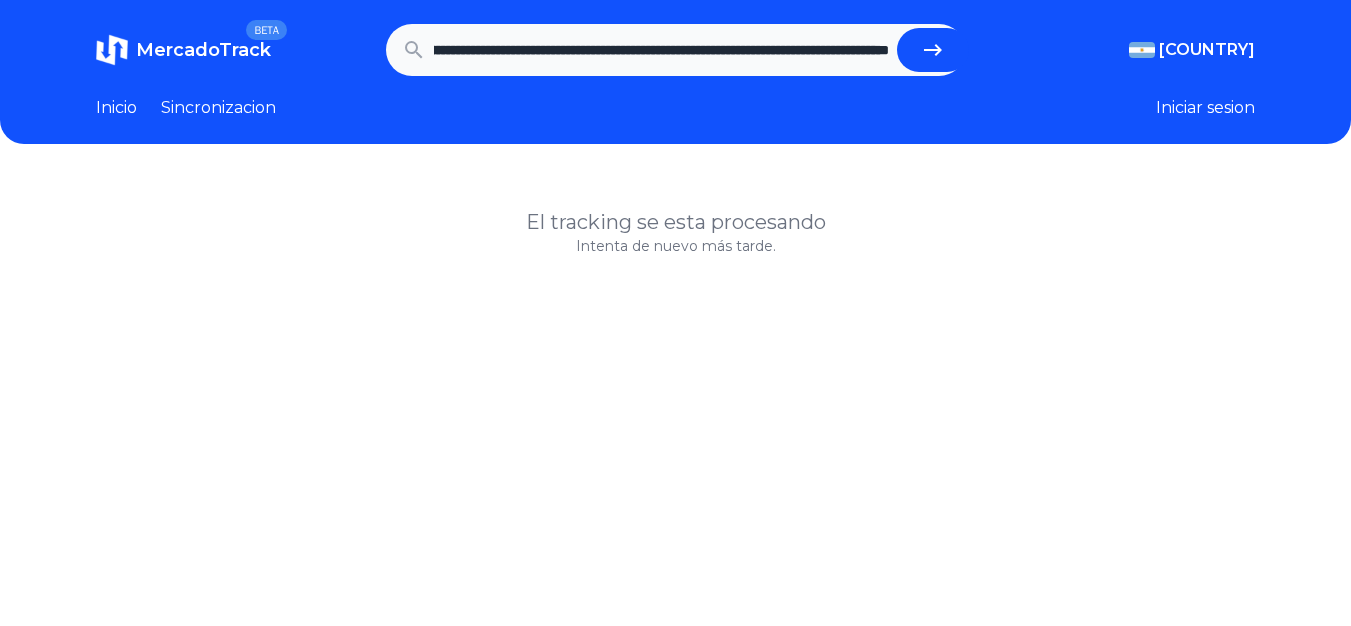 type on "**********" 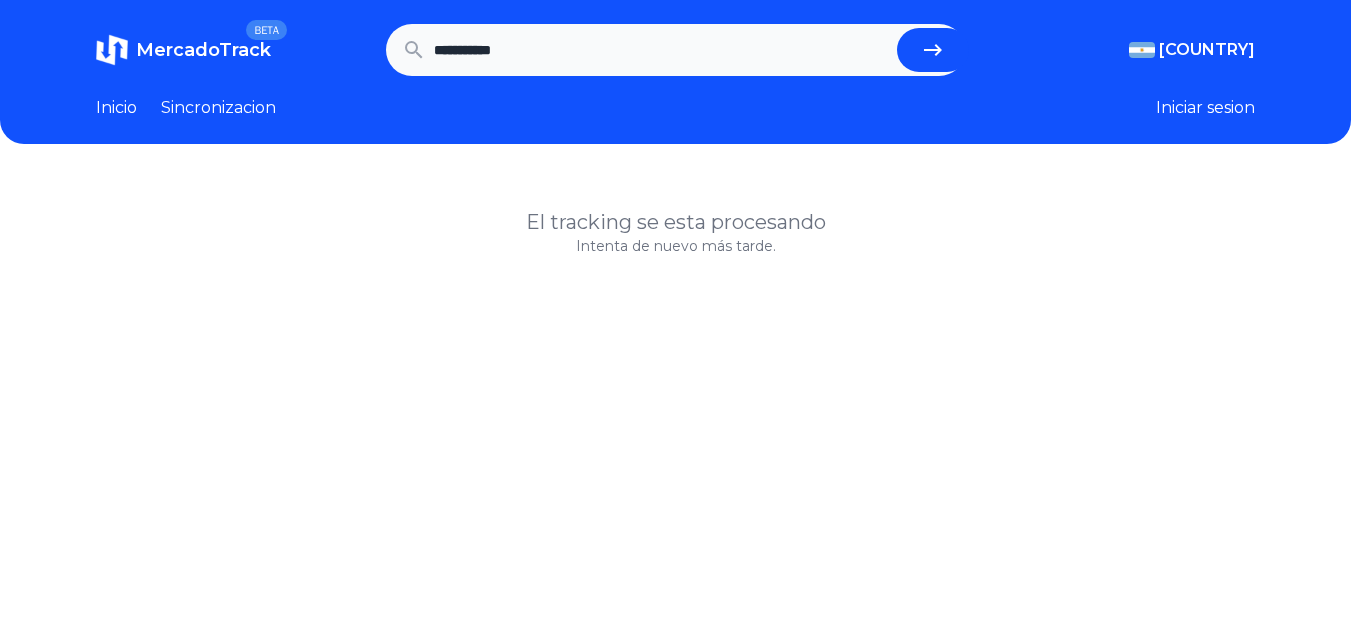 scroll, scrollTop: 0, scrollLeft: 0, axis: both 